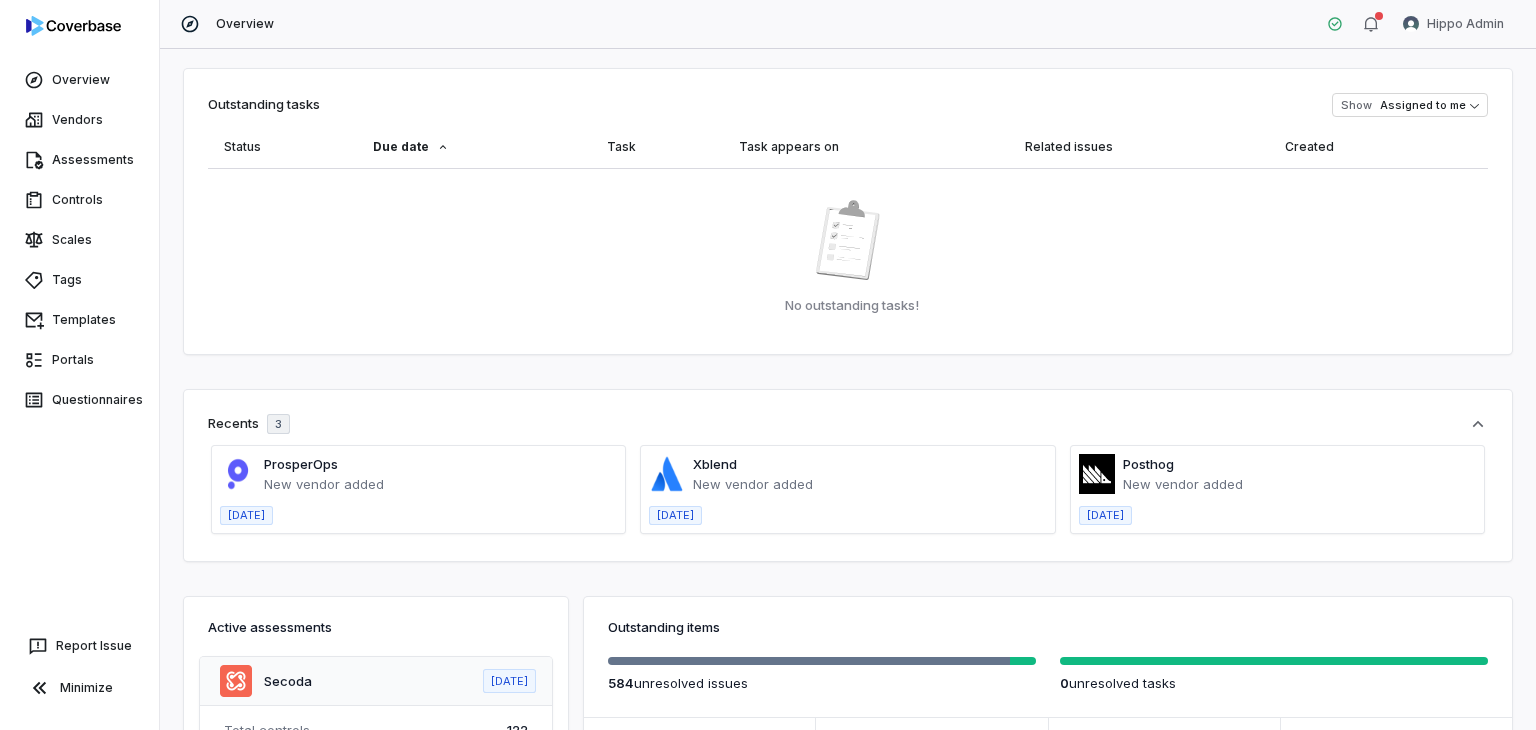 scroll, scrollTop: 0, scrollLeft: 0, axis: both 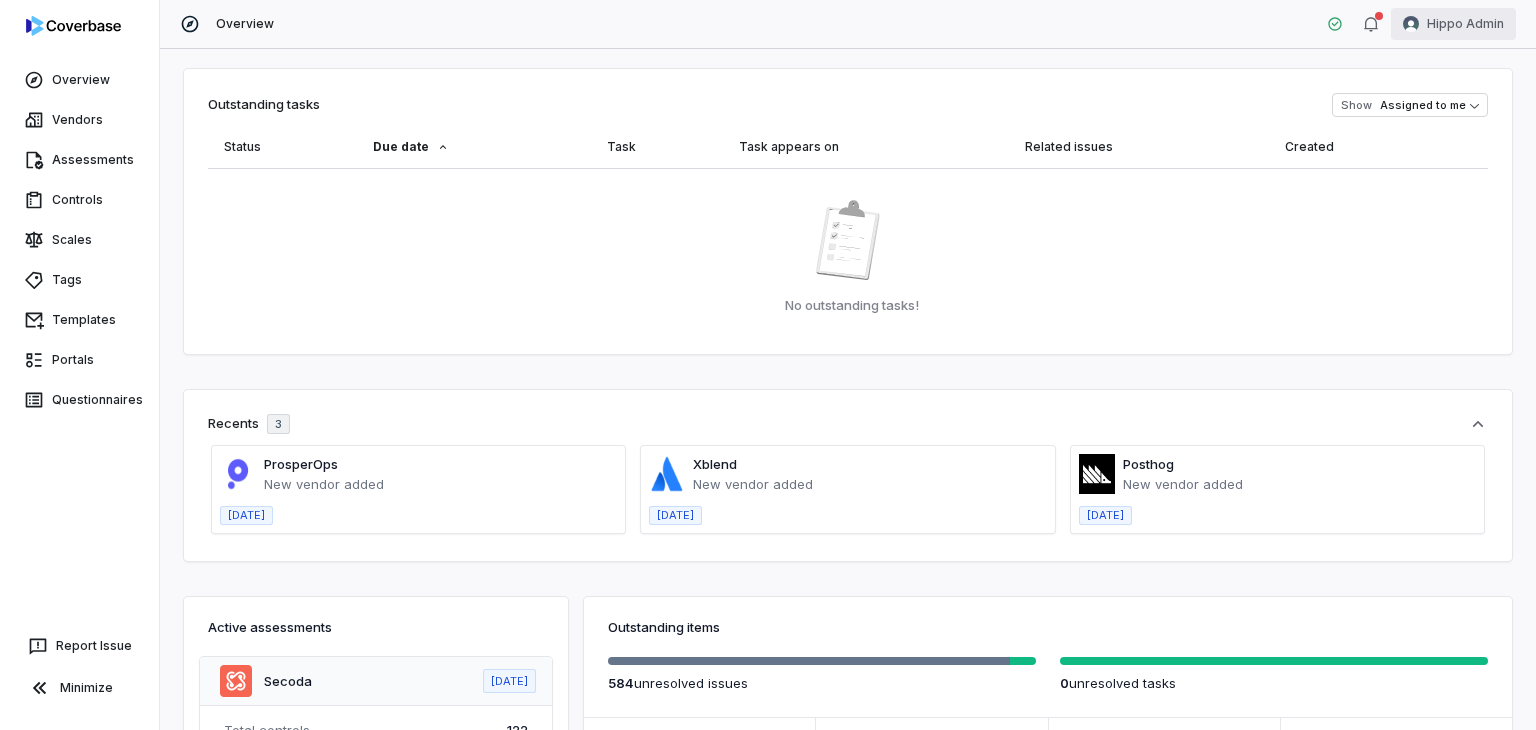 click on "Overview Vendors Assessments Controls Scales Tags Templates Portals Questionnaires Report Issue Minimize Overview Hippo Admin Outstanding tasks Show Assigned to me Status Due date Task Task appears on Related issues Created No outstanding tasks! Recents 3 ProsperOps New vendor added 11 days ago Xblend New vendor added 12 days ago Posthog New vendor added 18 days ago Active assessments Secoda Jan 2, 2025 Total controls 122 Unresolved issues 32  /  32 Unresolved tasks 0  /  0 Status Needs review Greenhouse Mar 5, 2025 Total controls 114 Unresolved issues 1  /  1 Unresolved tasks 0  /  0 Status Needs review Zilla Security Feb 11, 2025 Total controls 104 Unresolved issues 15  /  15 Unresolved tasks 0  /  0 Status Needs review HashiCorp Mar 7, 2025 Total controls 105 Unresolved issues 5  /  5 Unresolved tasks 1  /  1 Status Needs review Netsuite Oct 25, 2024 Total controls 122 Unresolved issues 6  /  7 Unresolved tasks 0  /  0 Status Needs review Ensono Feb 4, 2025 Total controls 95 1  /  1 0  /  0" at bounding box center (768, 365) 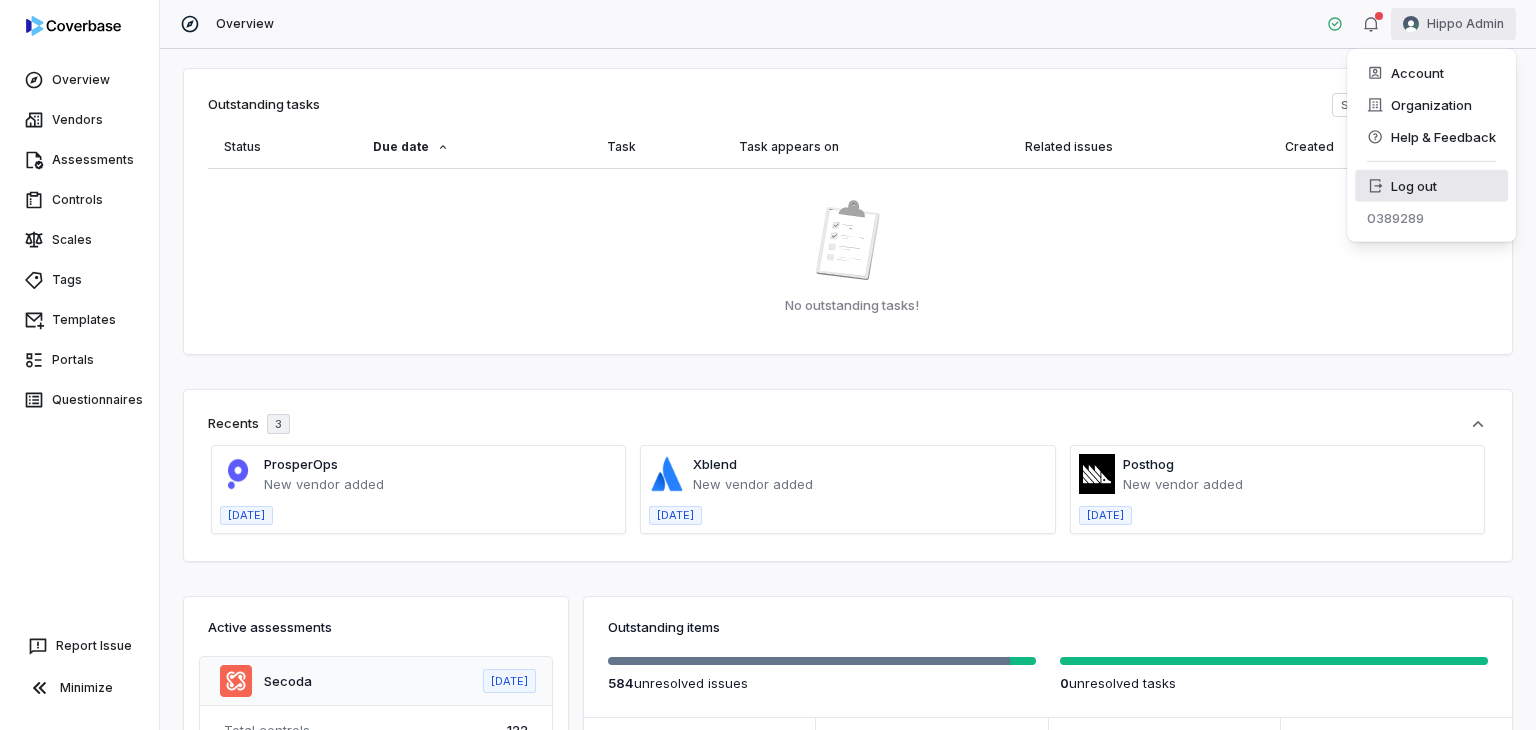 click on "Log out" at bounding box center (1431, 186) 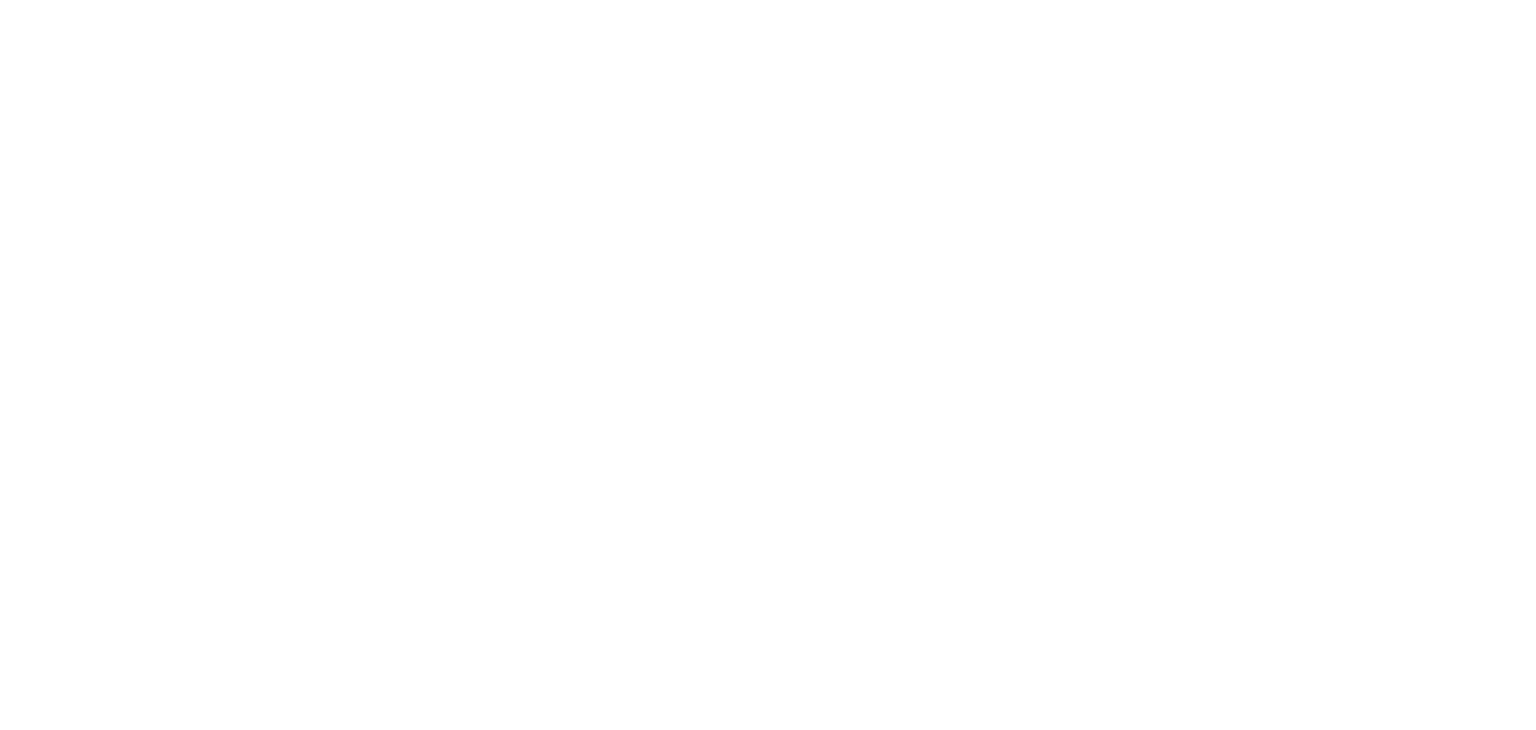 scroll, scrollTop: 0, scrollLeft: 0, axis: both 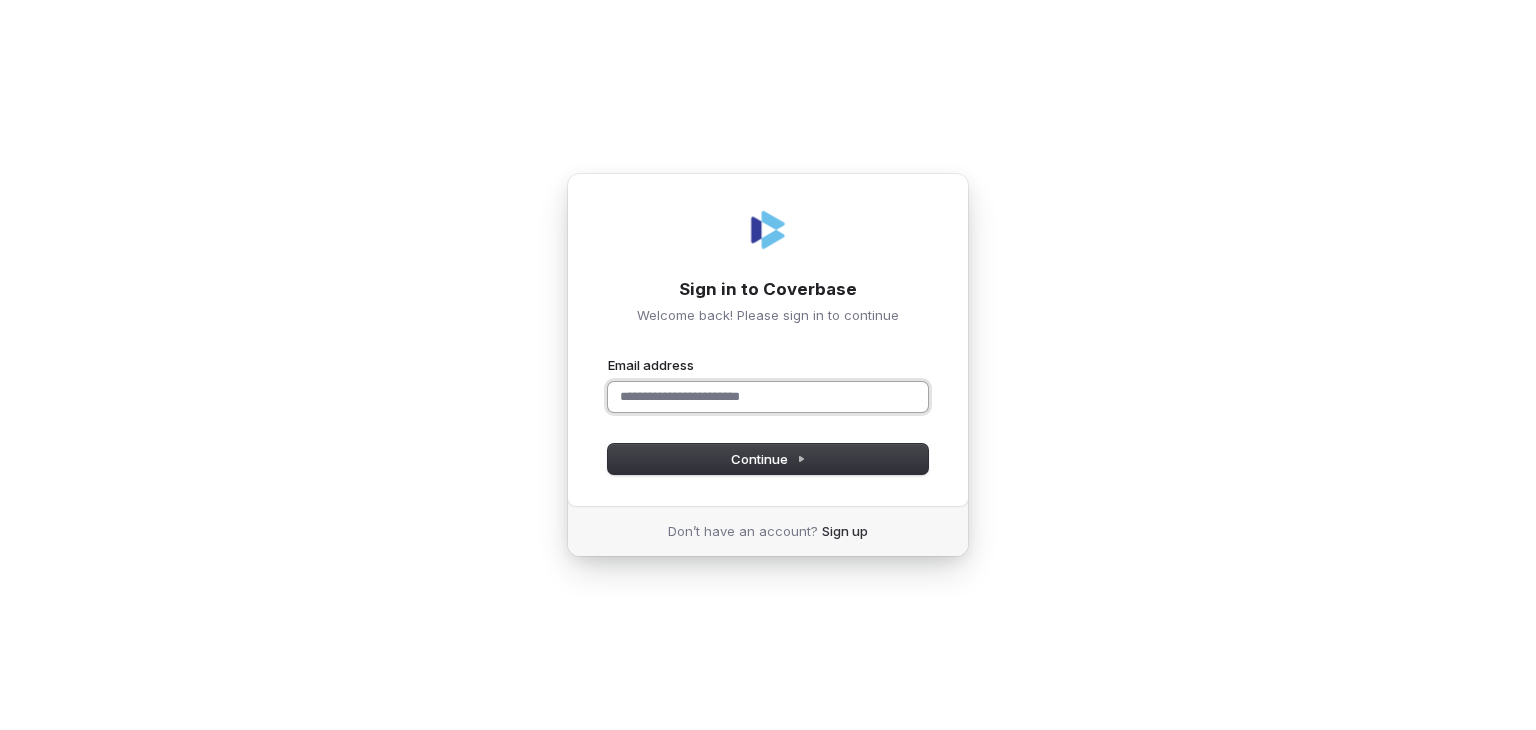 type on "*" 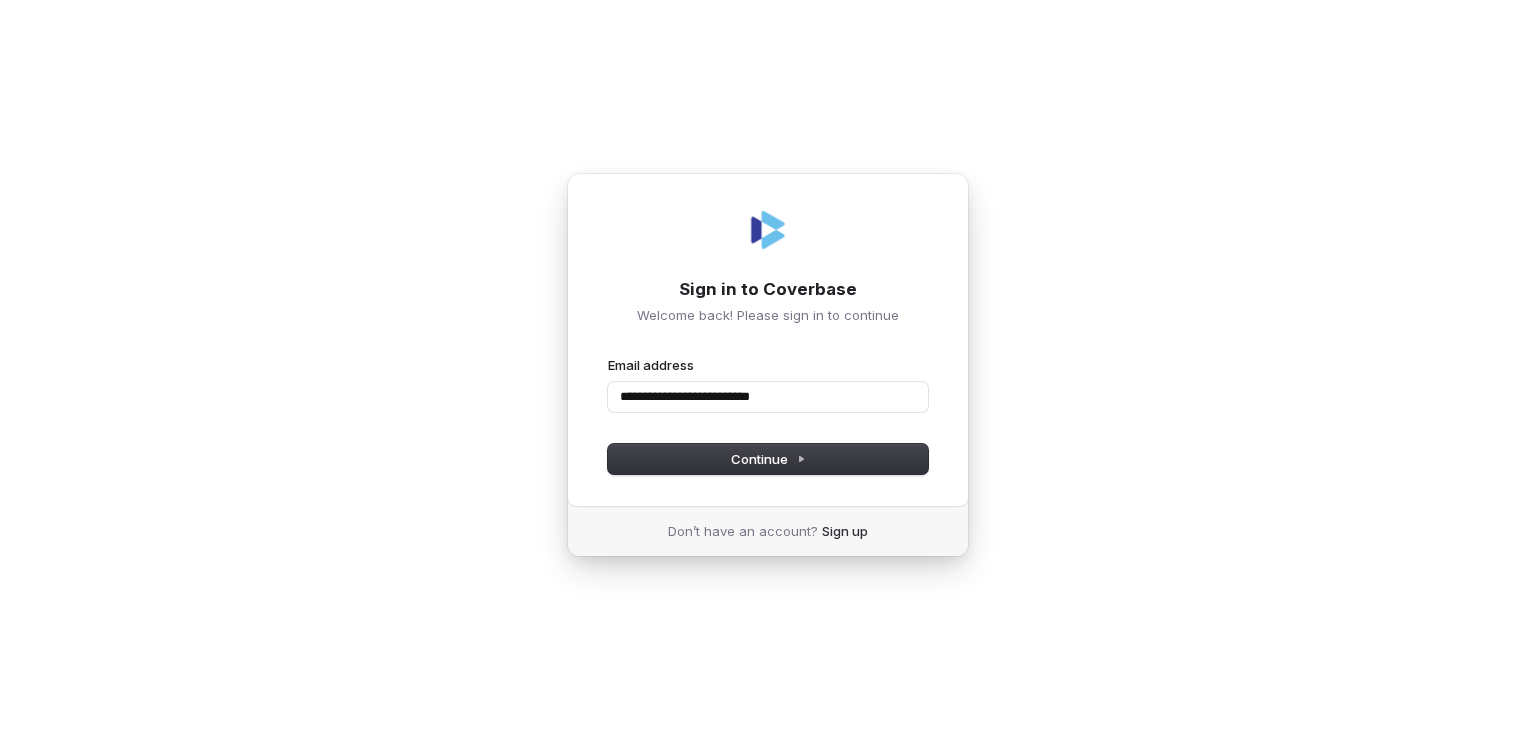 type on "**********" 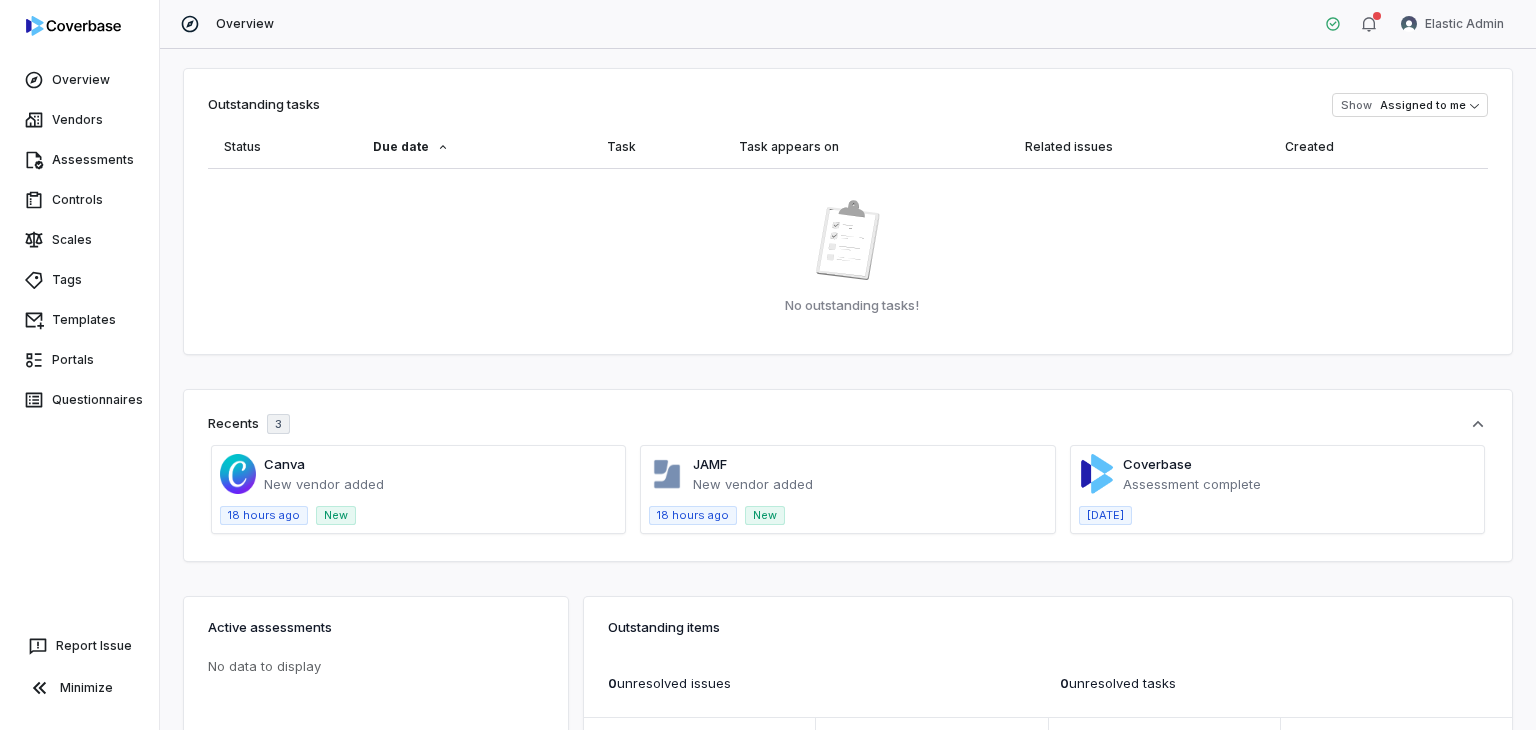 scroll, scrollTop: 0, scrollLeft: 0, axis: both 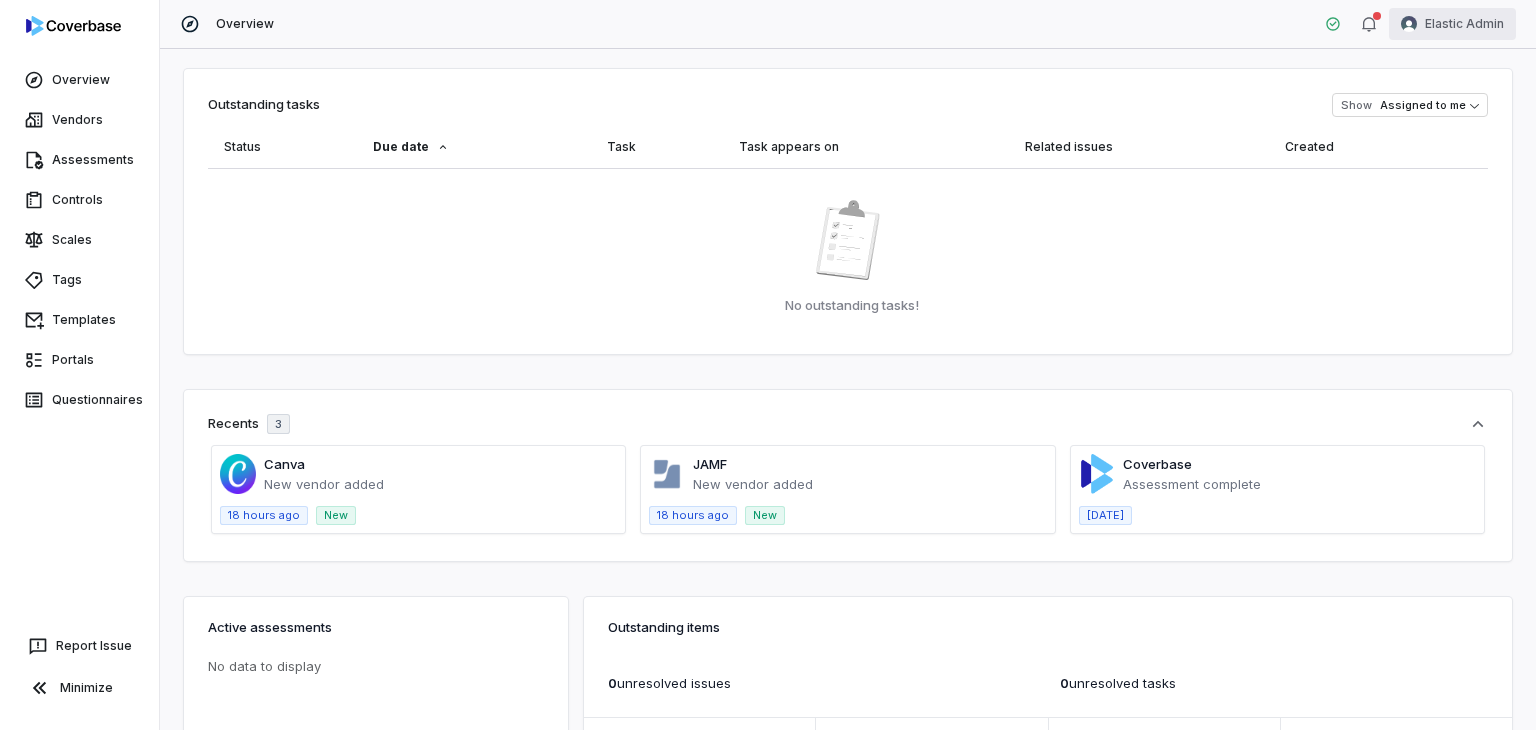 click on "Overview Vendors Assessments Controls Scales Tags Templates Portals Questionnaires Report Issue Minimize Overview Elastic Admin Outstanding tasks Show Assigned to me Status Due date Task Task appears on Related issues Created No outstanding tasks! Recents 3 Canva New vendor added 18 hours ago New JAMF New vendor added 18 hours ago New Coverbase Assessment complete [DATE] Active assessments No data to display Outstanding items 0  unresolved issue s 0  unresolved task s 3 Monitoring vendors Vendors 0 Resolved issues Issues 3 Assessments done Assessments 106 Controls verified Controls Unresolved issues per vendor tag No data to display Vendors per tag No data to display Risk issue analysis Includes data from all in-progress and complete vendor assessments All issues Unresolved issues only No data Issue category Count No data Issue category Count" at bounding box center (768, 365) 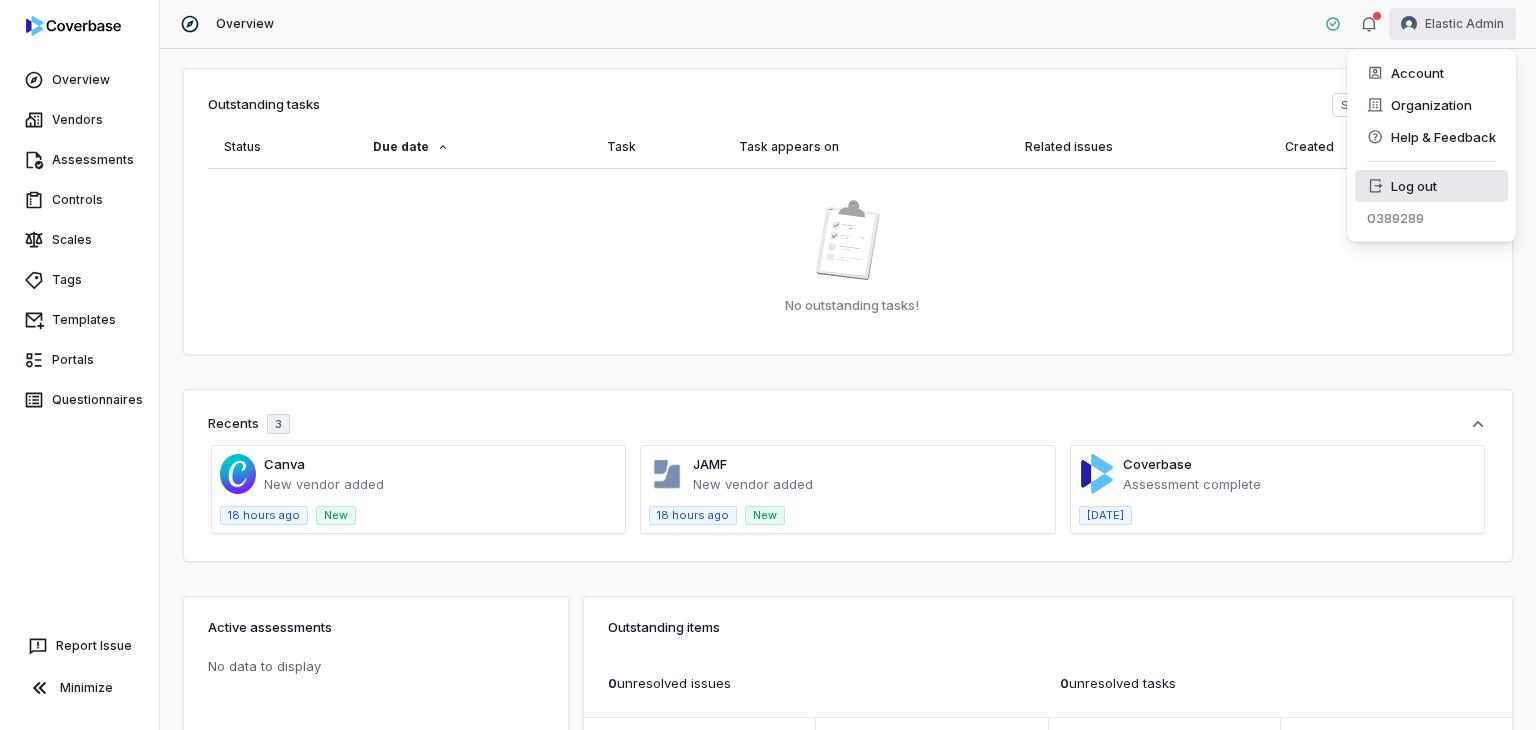 click on "0389289" at bounding box center (1431, 218) 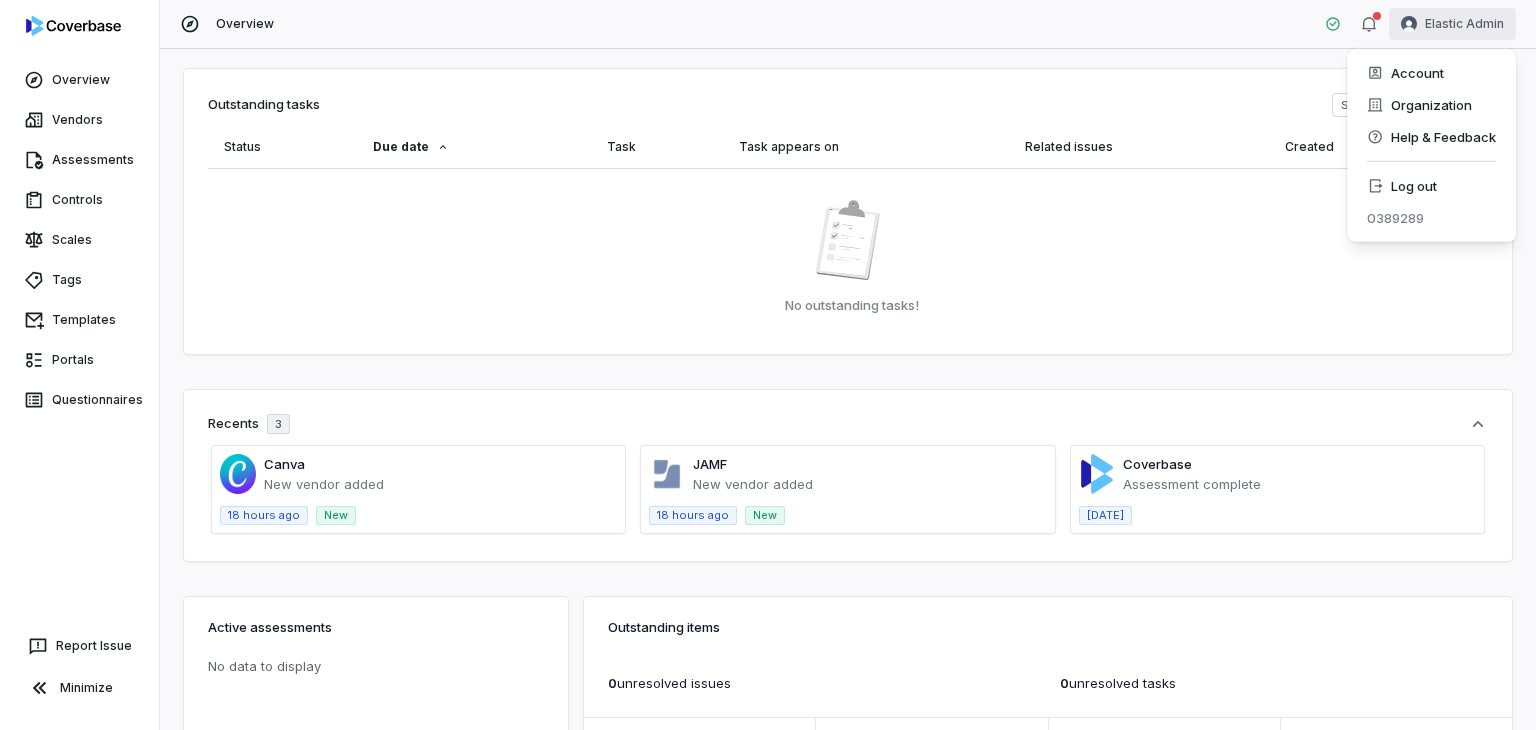click on "Log out" at bounding box center (1431, 186) 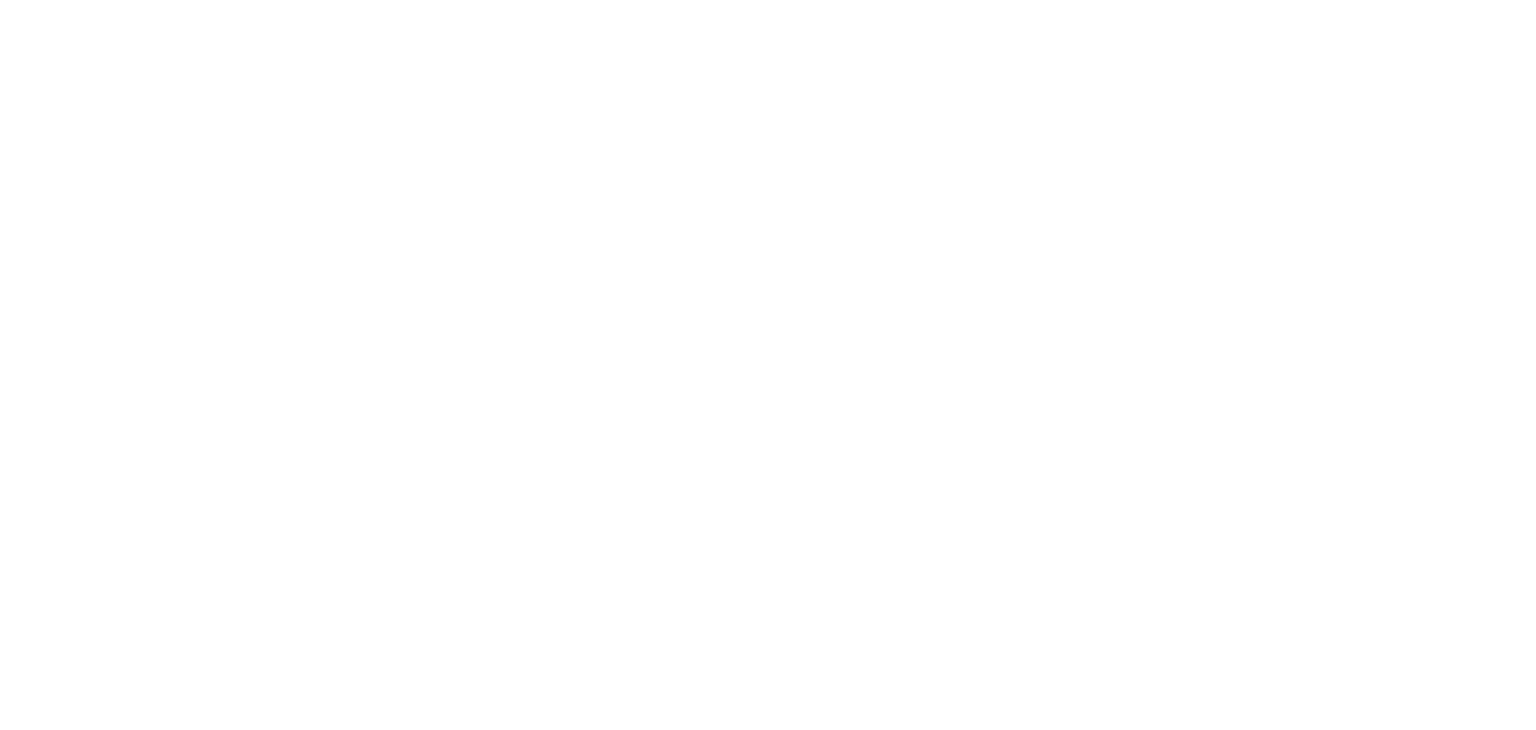 scroll, scrollTop: 0, scrollLeft: 0, axis: both 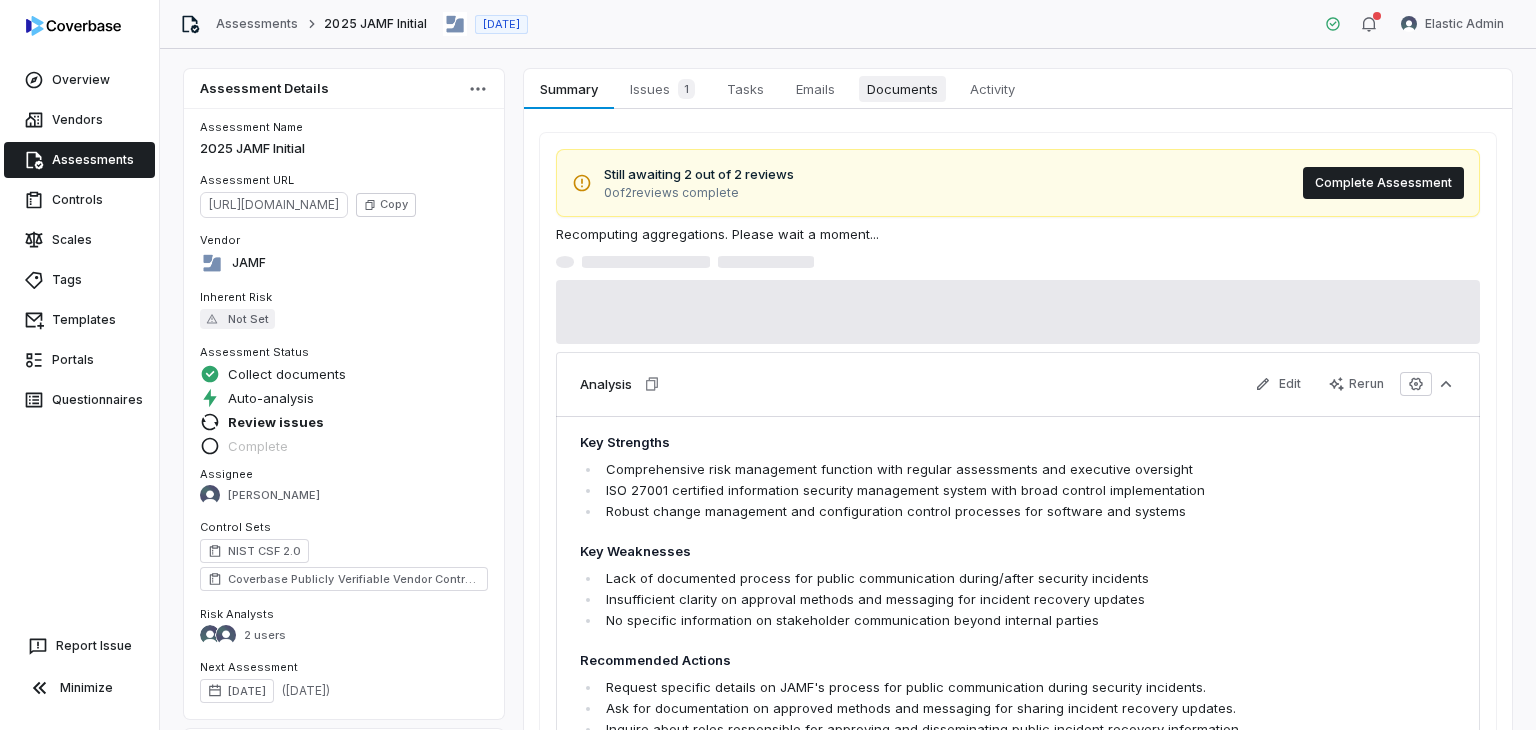 click on "Documents" at bounding box center (902, 89) 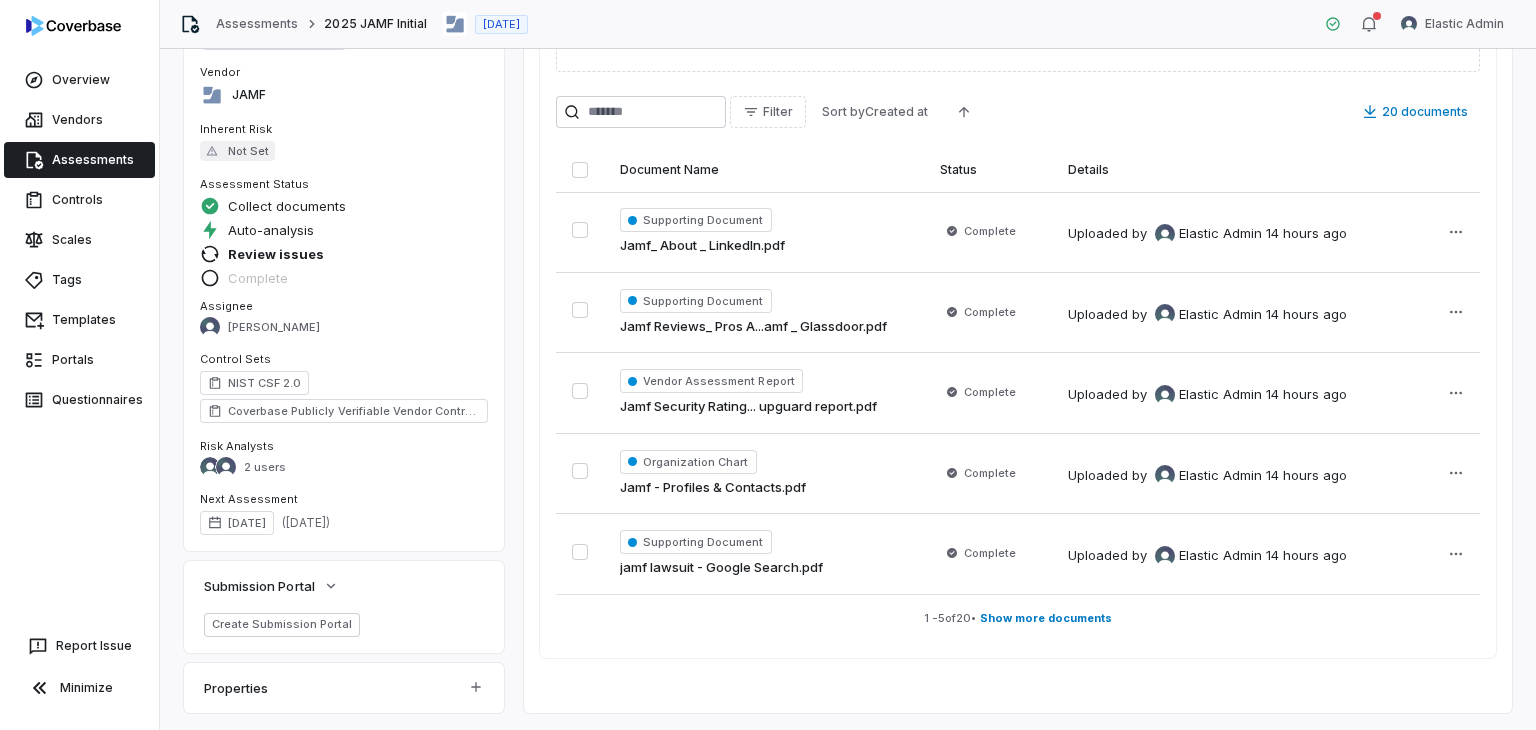 scroll, scrollTop: 0, scrollLeft: 0, axis: both 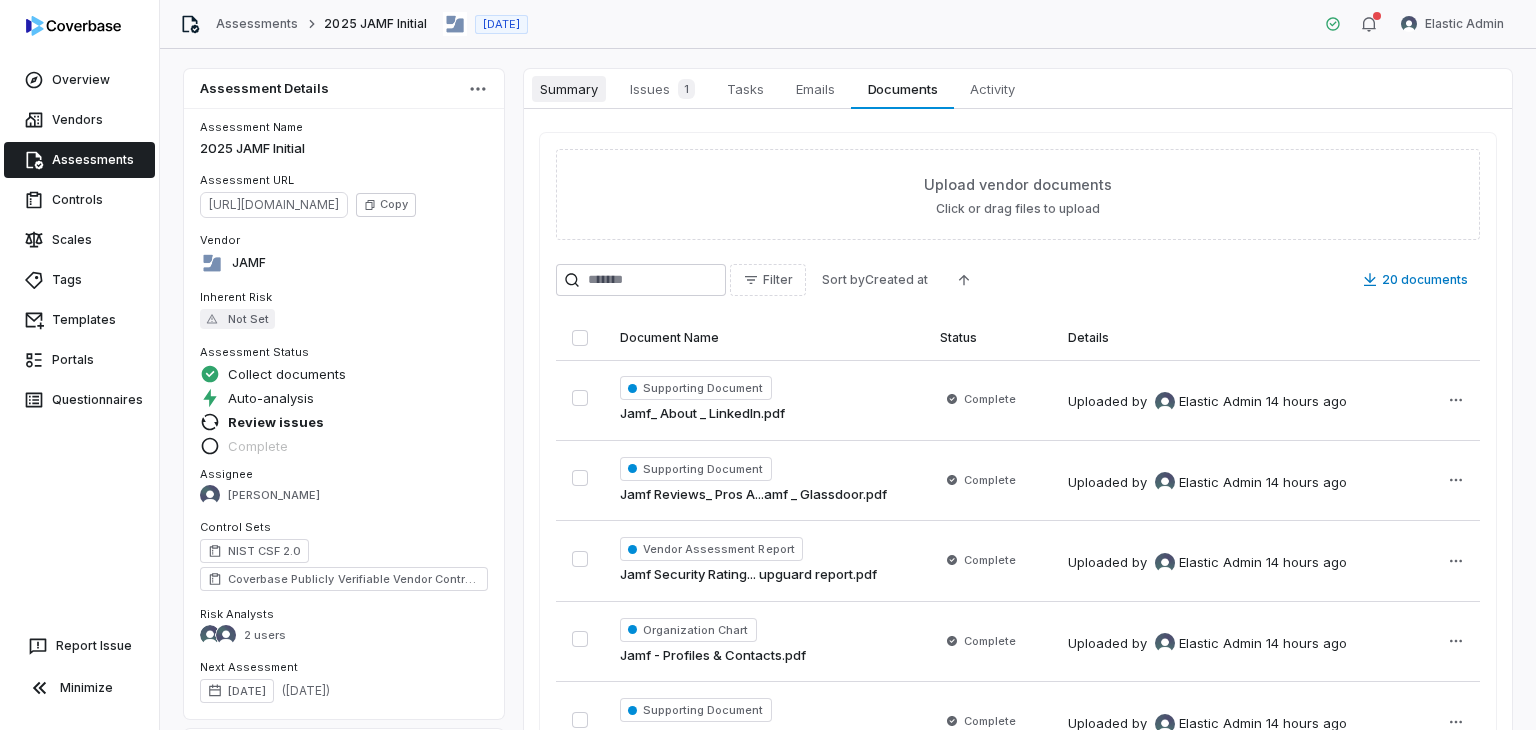 click on "Summary" at bounding box center [569, 89] 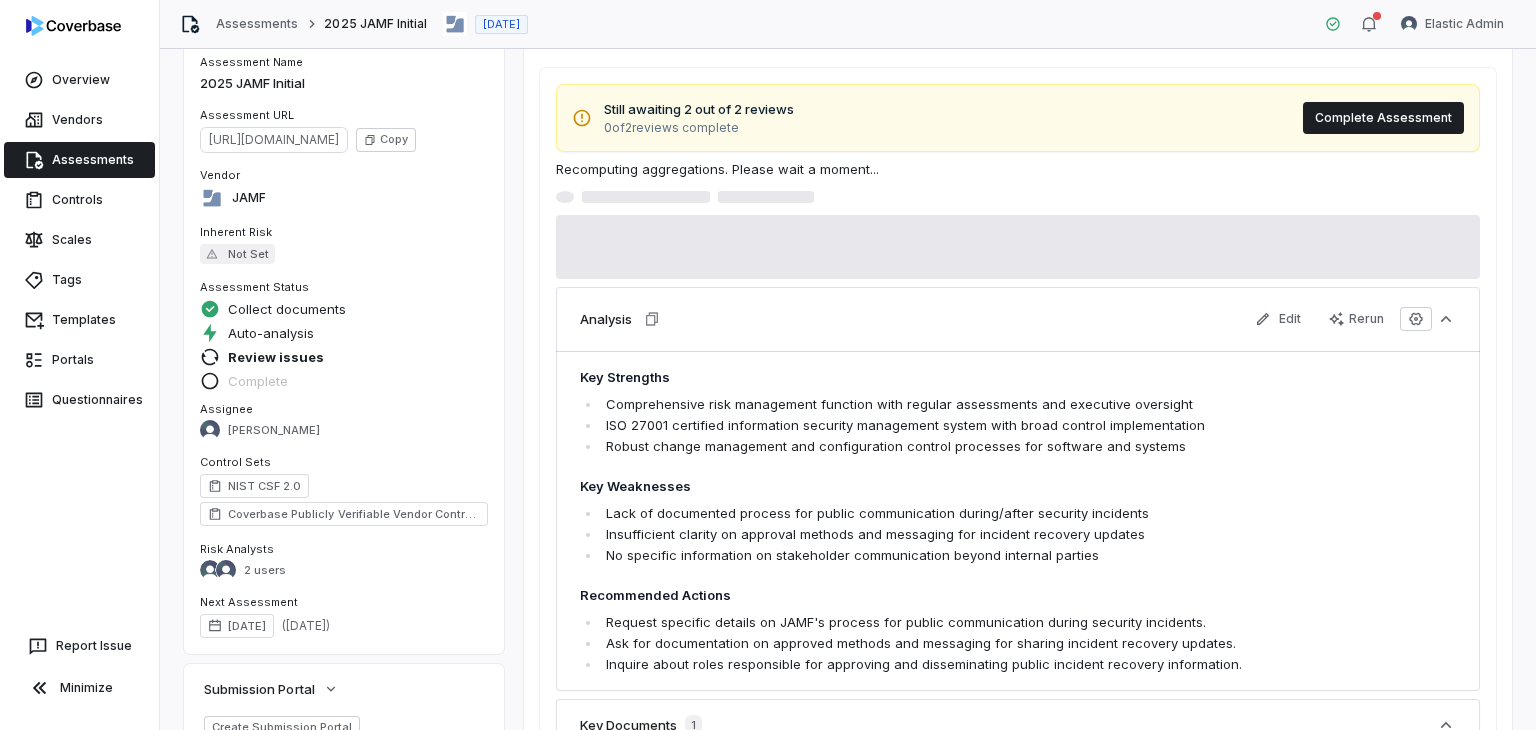 scroll, scrollTop: 100, scrollLeft: 0, axis: vertical 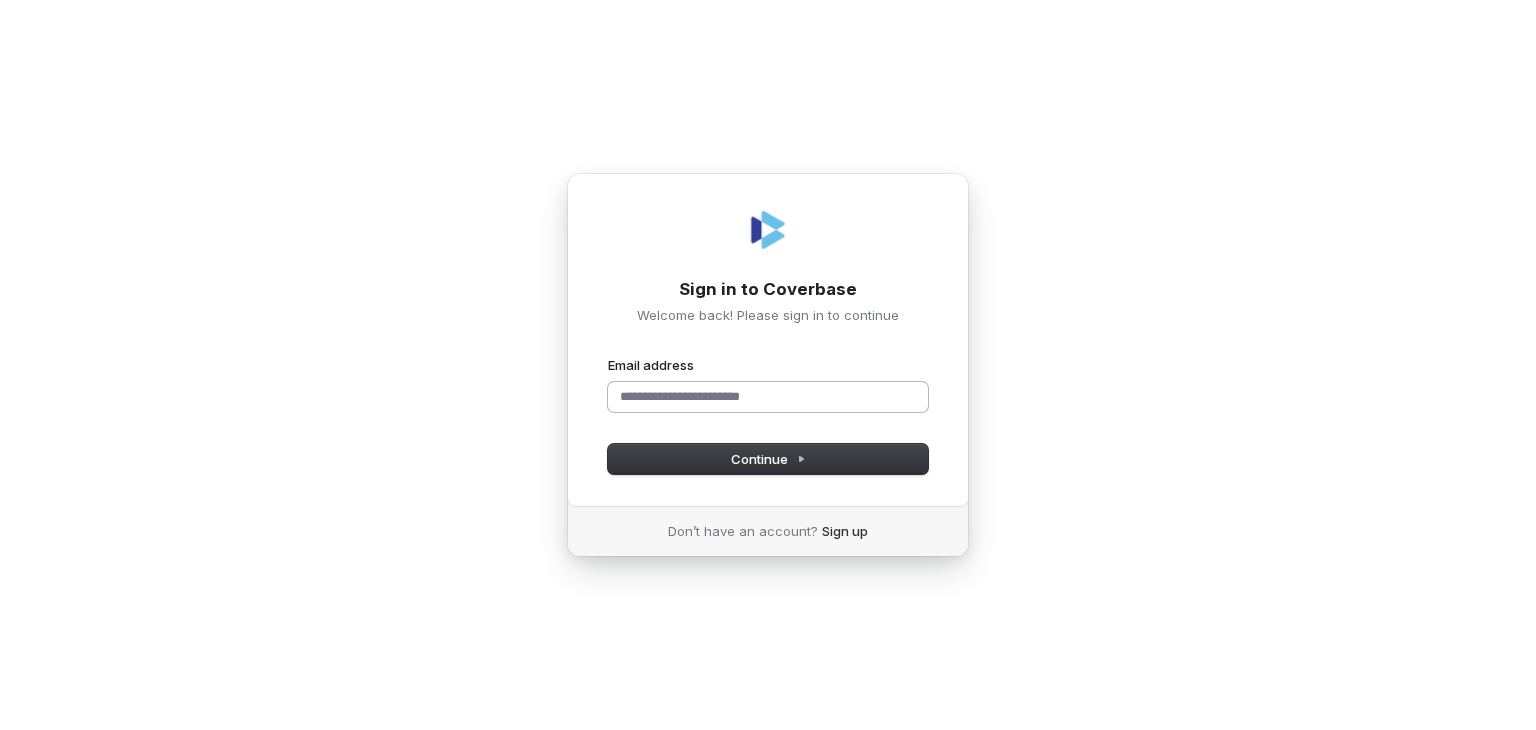click on "Email address" at bounding box center (768, 397) 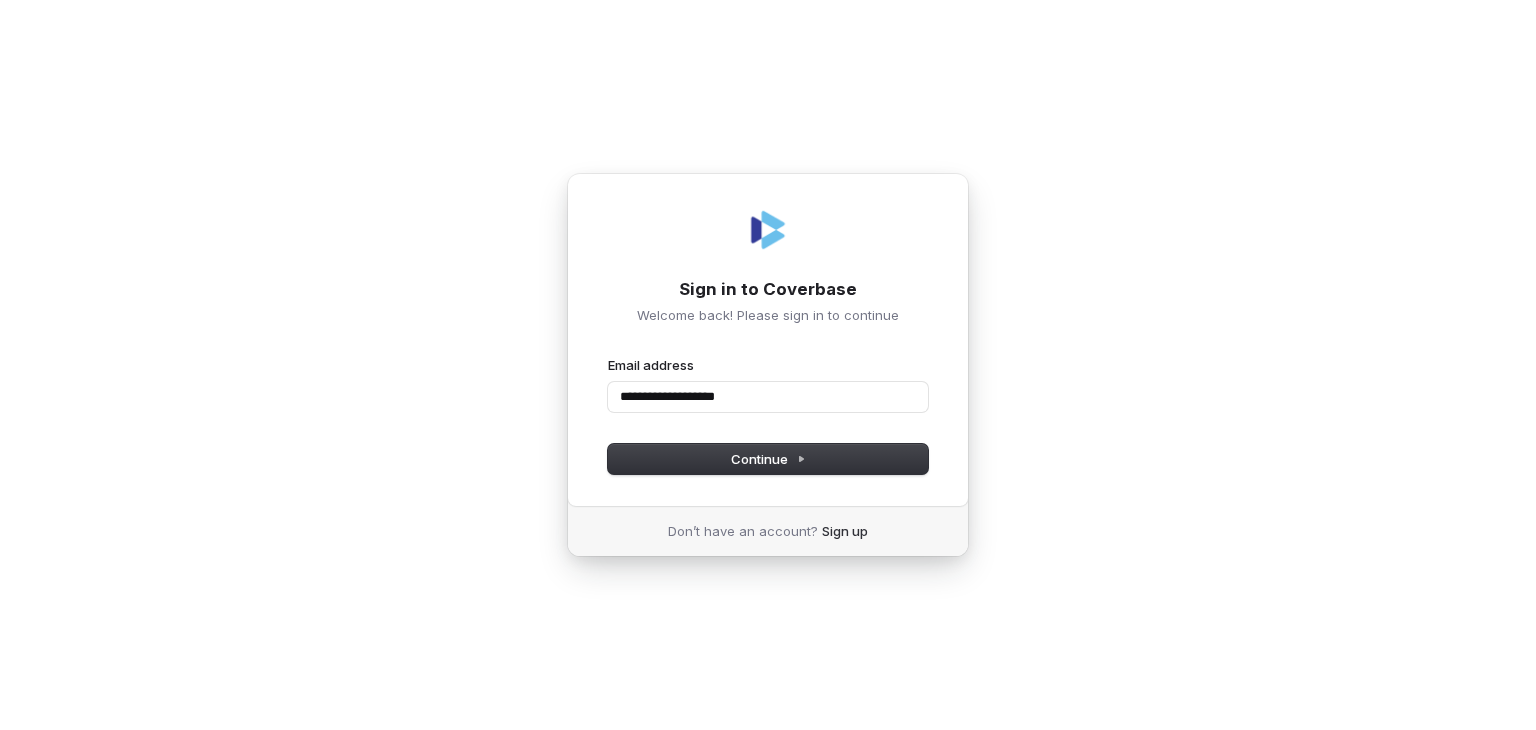 click at bounding box center [608, 356] 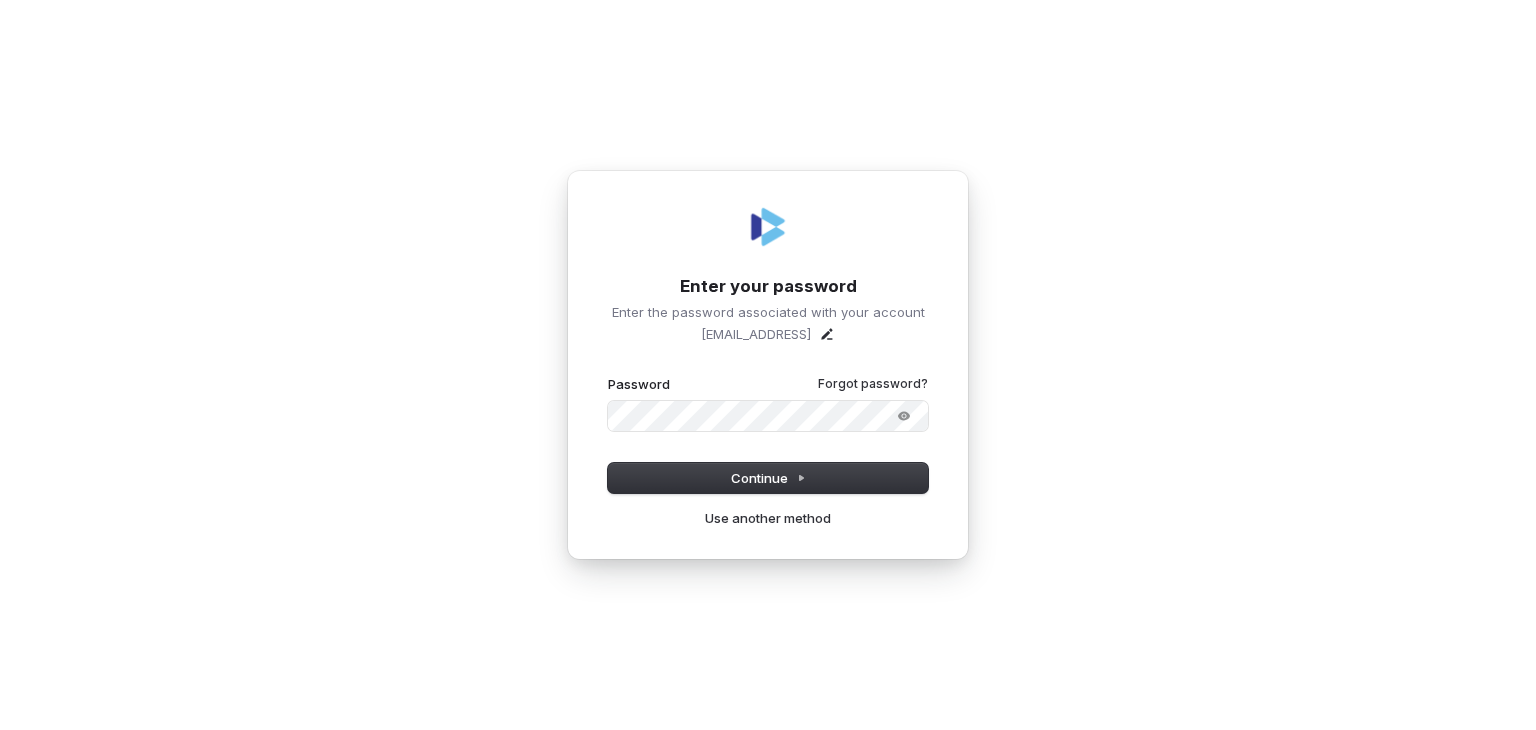 click at bounding box center [608, 375] 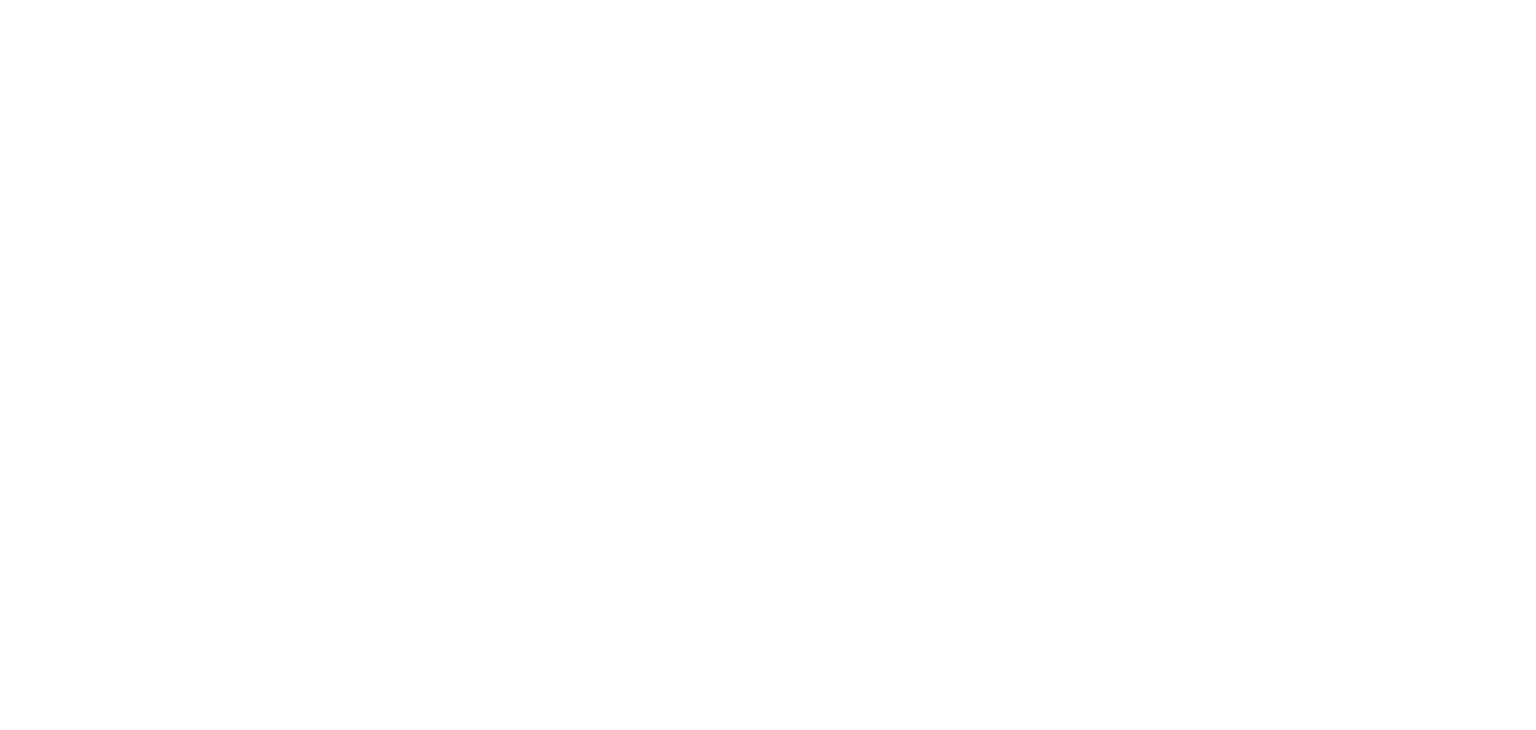 scroll, scrollTop: 0, scrollLeft: 0, axis: both 